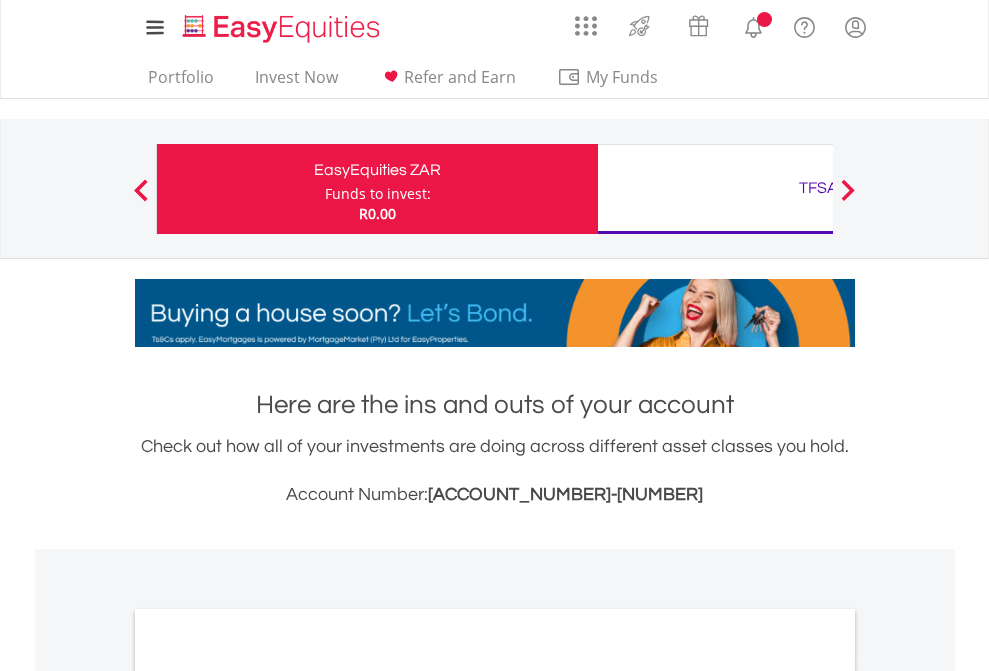 scroll, scrollTop: 0, scrollLeft: 0, axis: both 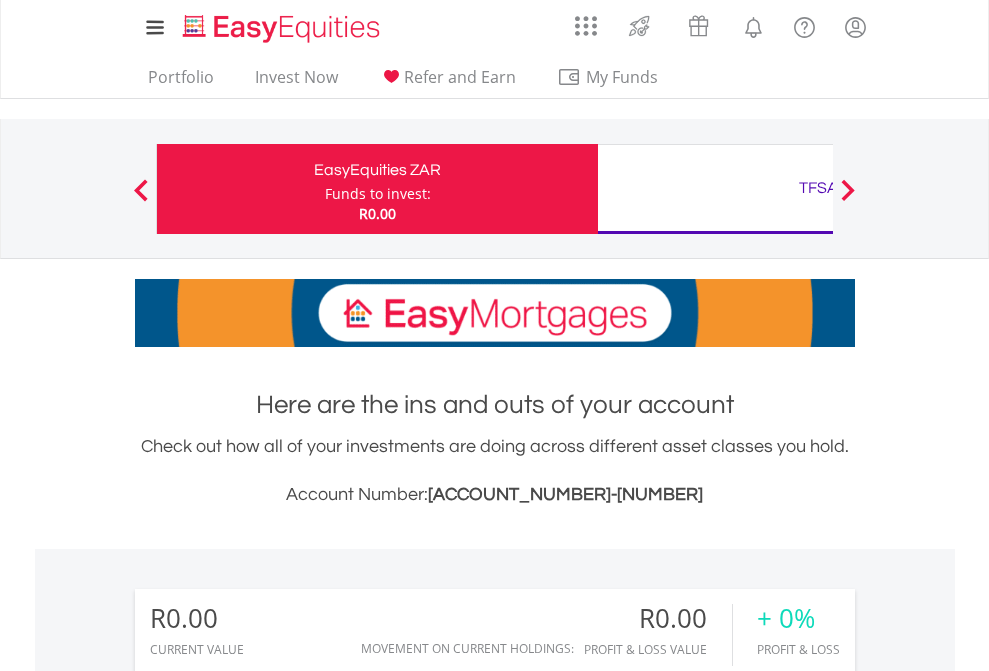 click on "Funds to invest:" at bounding box center (378, 194) 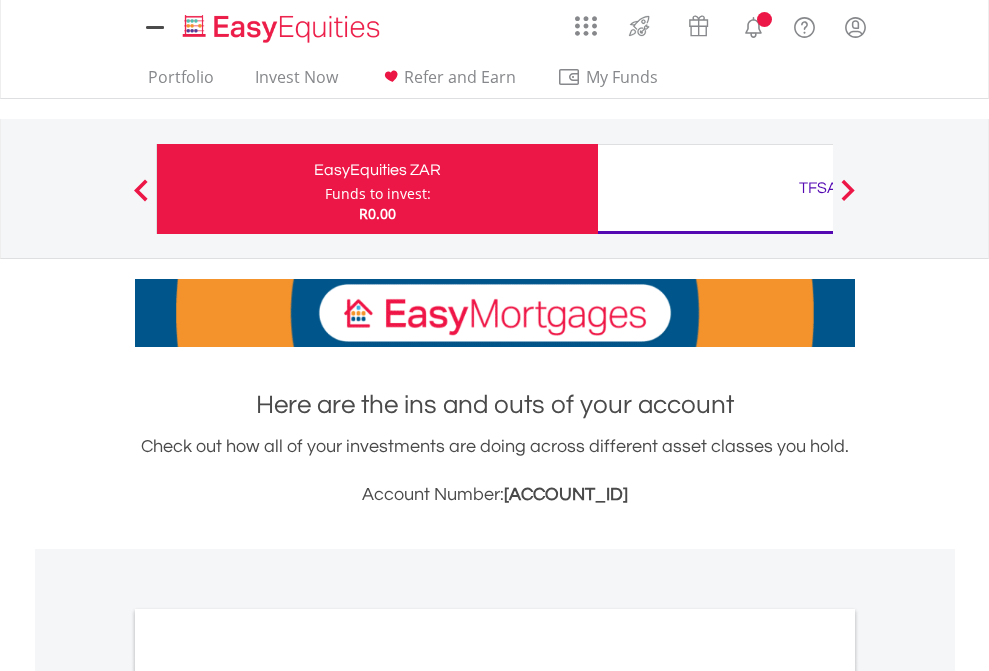 scroll, scrollTop: 0, scrollLeft: 0, axis: both 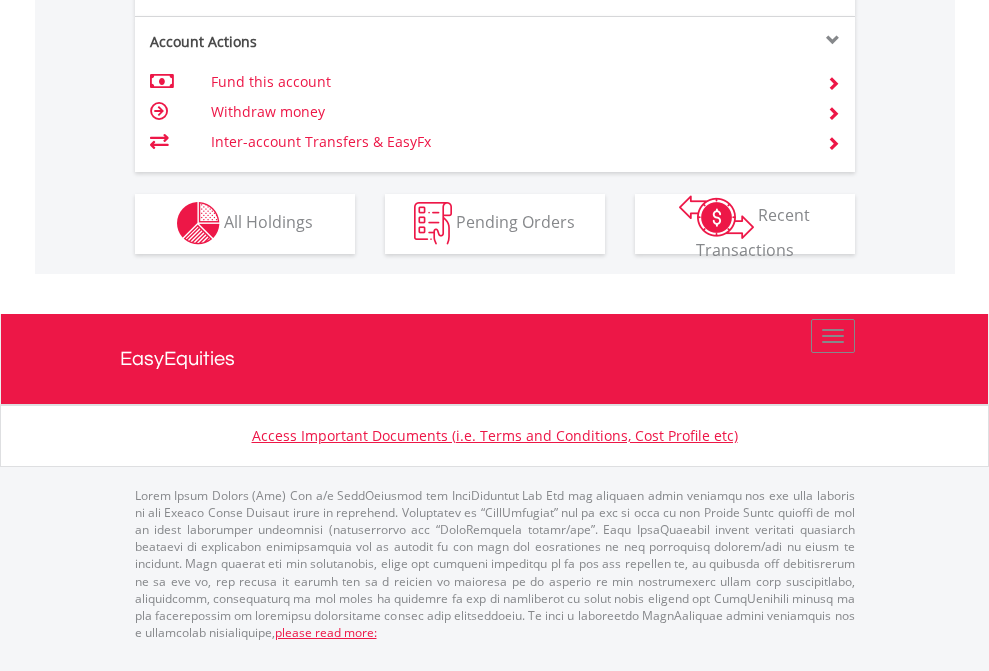 click on "Investment types" at bounding box center (706, -353) 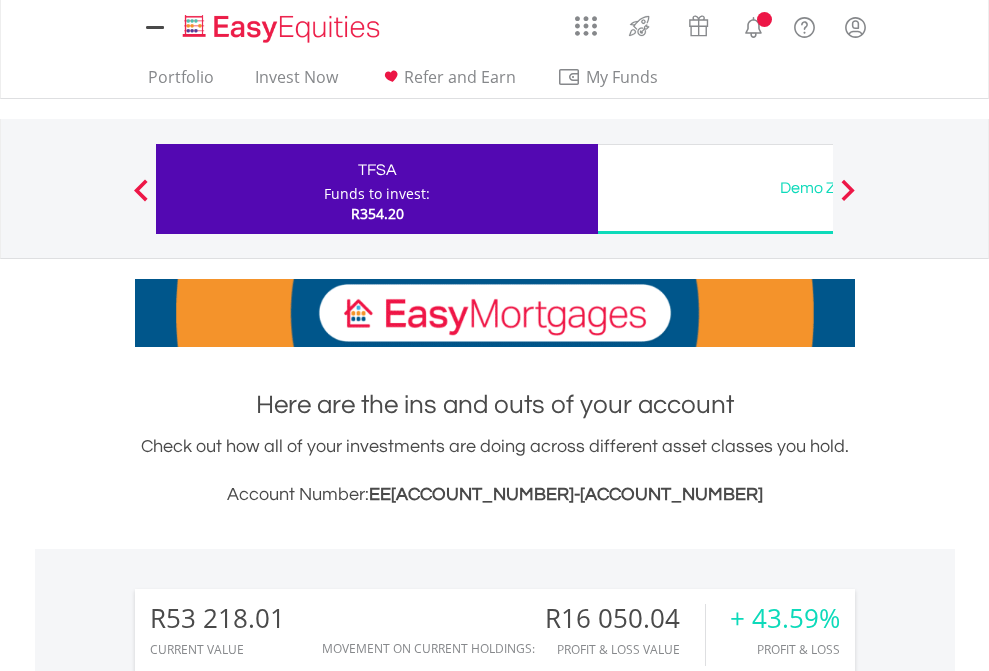 scroll, scrollTop: 0, scrollLeft: 0, axis: both 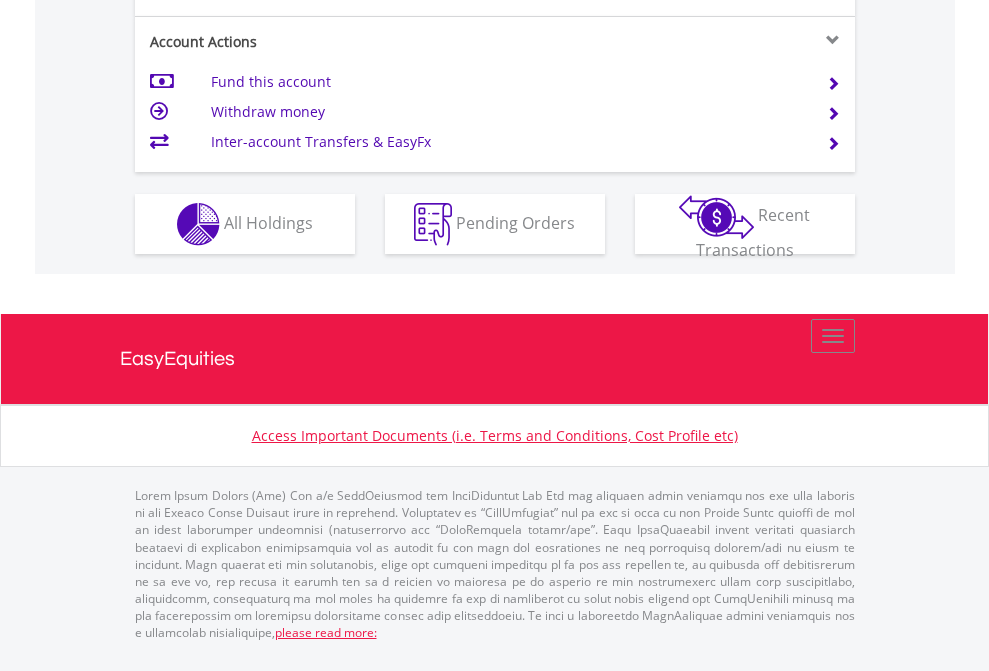 click on "Investment types" at bounding box center [706, -337] 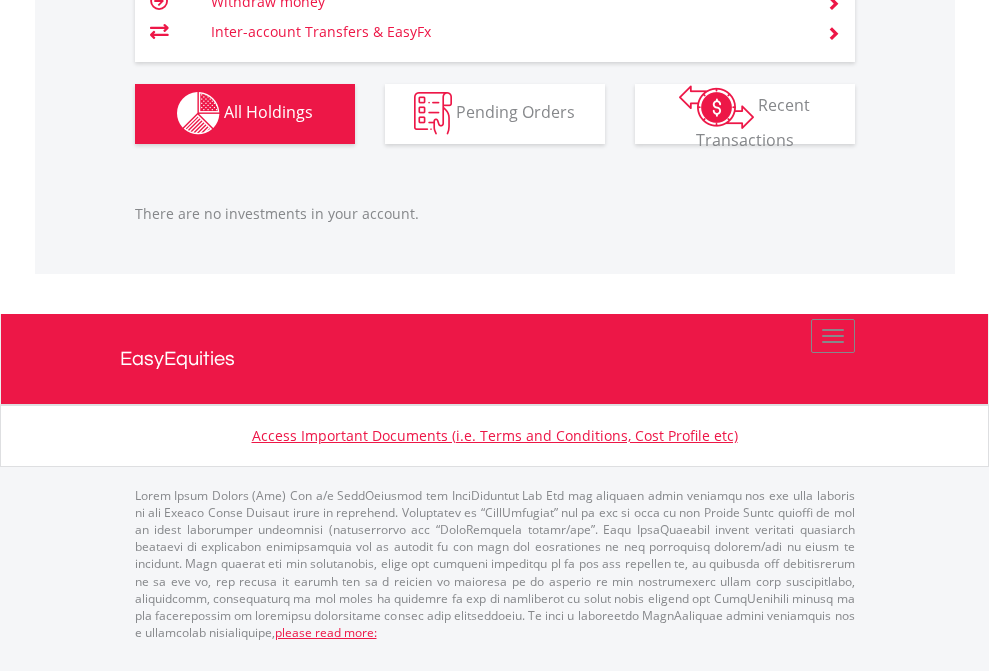scroll, scrollTop: 1980, scrollLeft: 0, axis: vertical 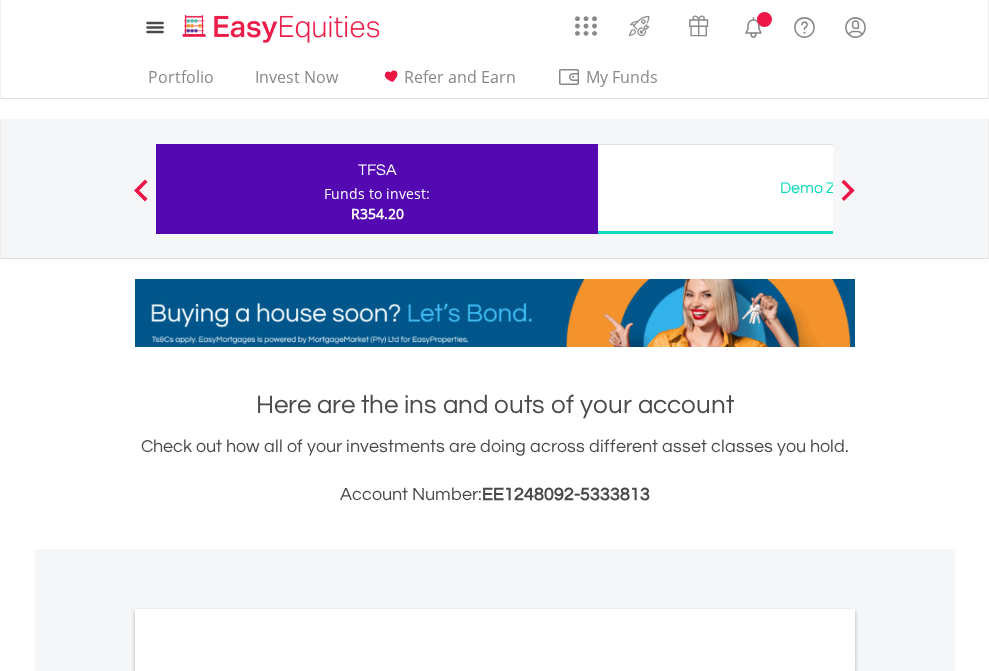 click on "All Holdings" at bounding box center (268, 1096) 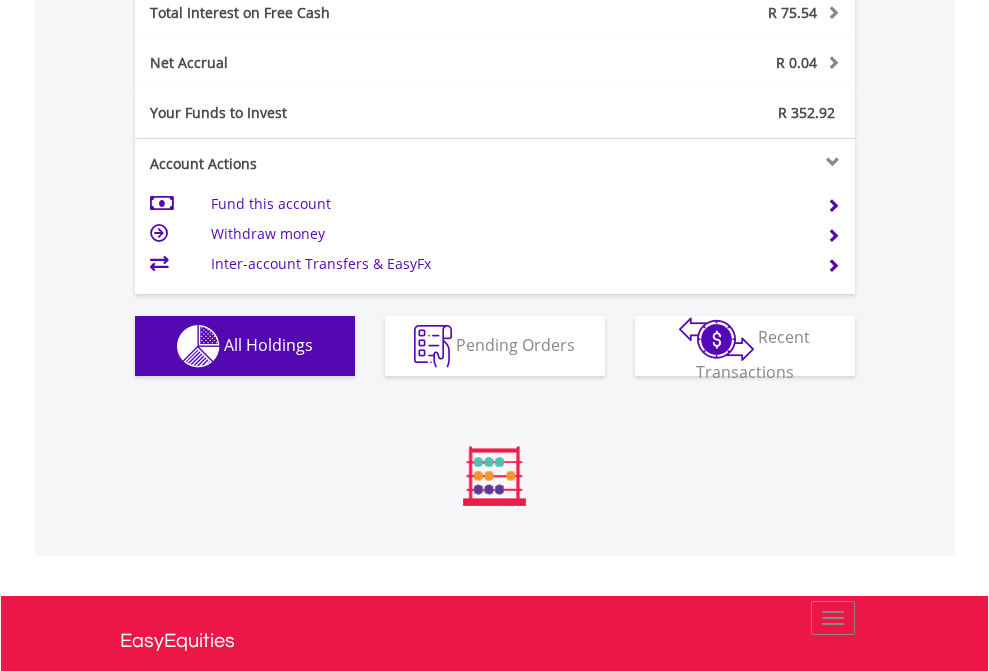 scroll, scrollTop: 999808, scrollLeft: 999687, axis: both 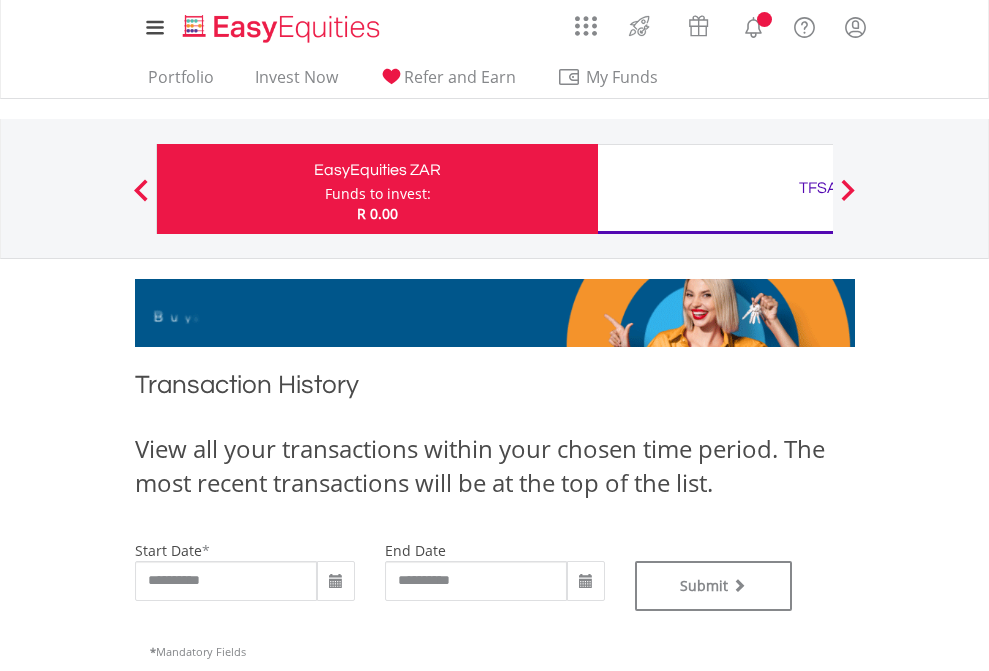 click on "TFSA" at bounding box center (818, 188) 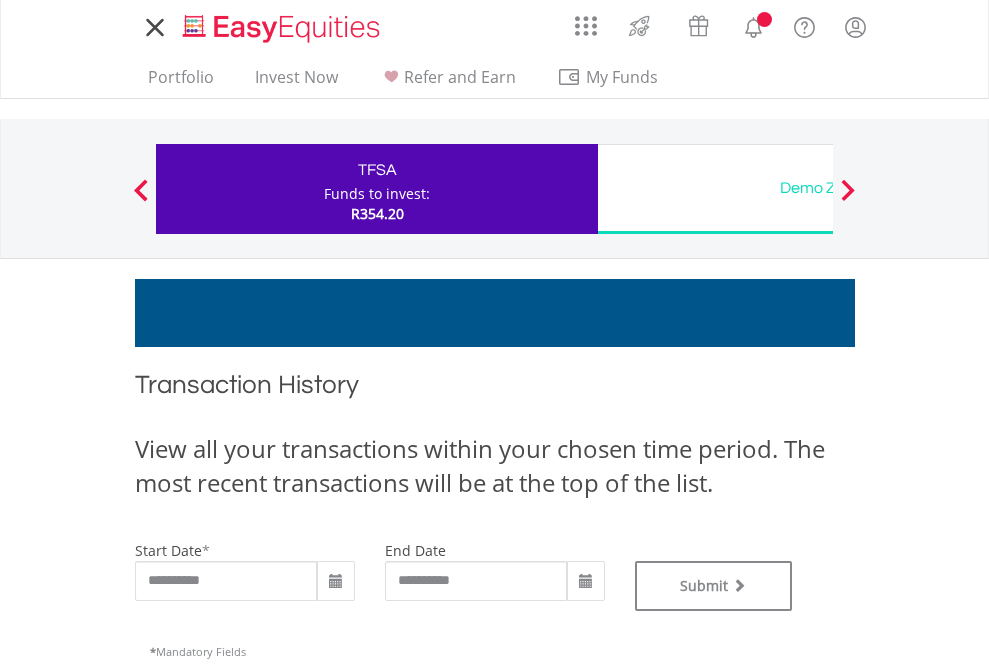 scroll, scrollTop: 0, scrollLeft: 0, axis: both 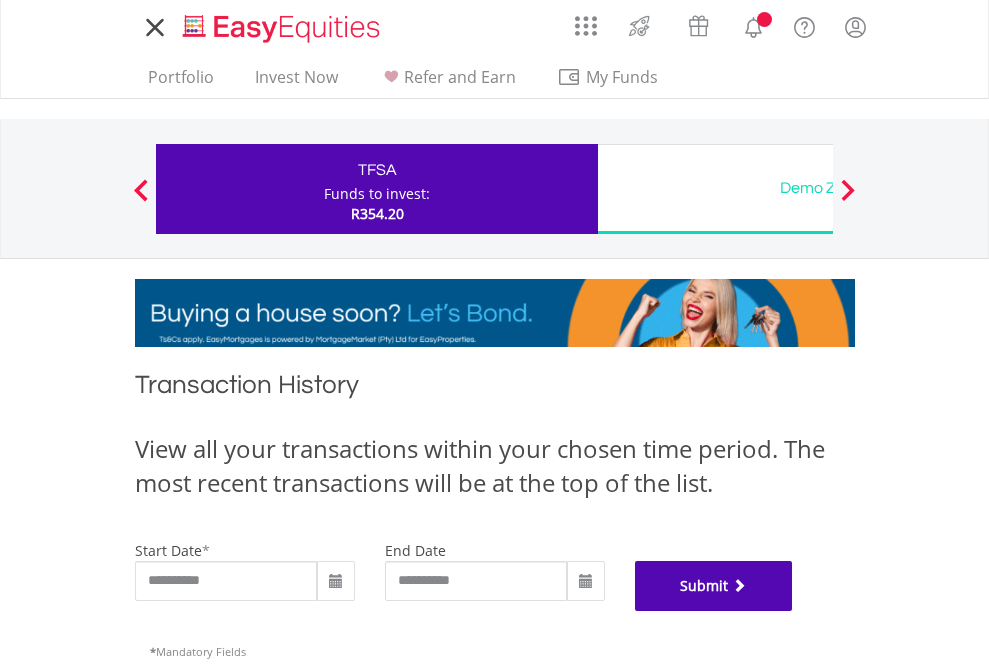 click on "Submit" at bounding box center (714, 586) 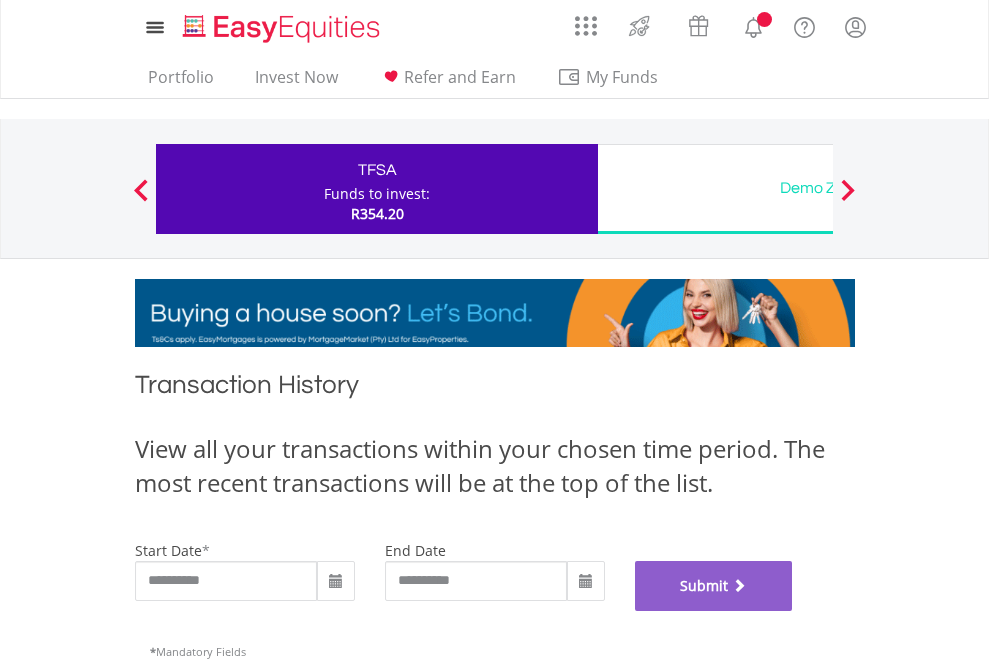 scroll, scrollTop: 811, scrollLeft: 0, axis: vertical 